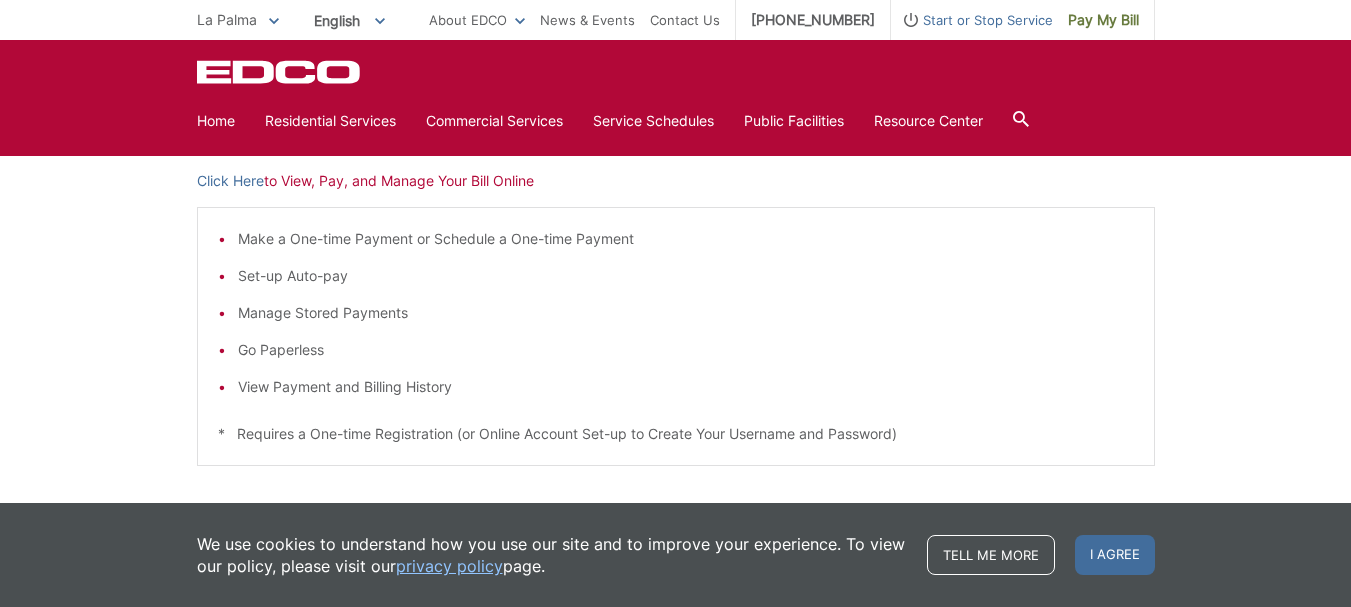 scroll, scrollTop: 200, scrollLeft: 0, axis: vertical 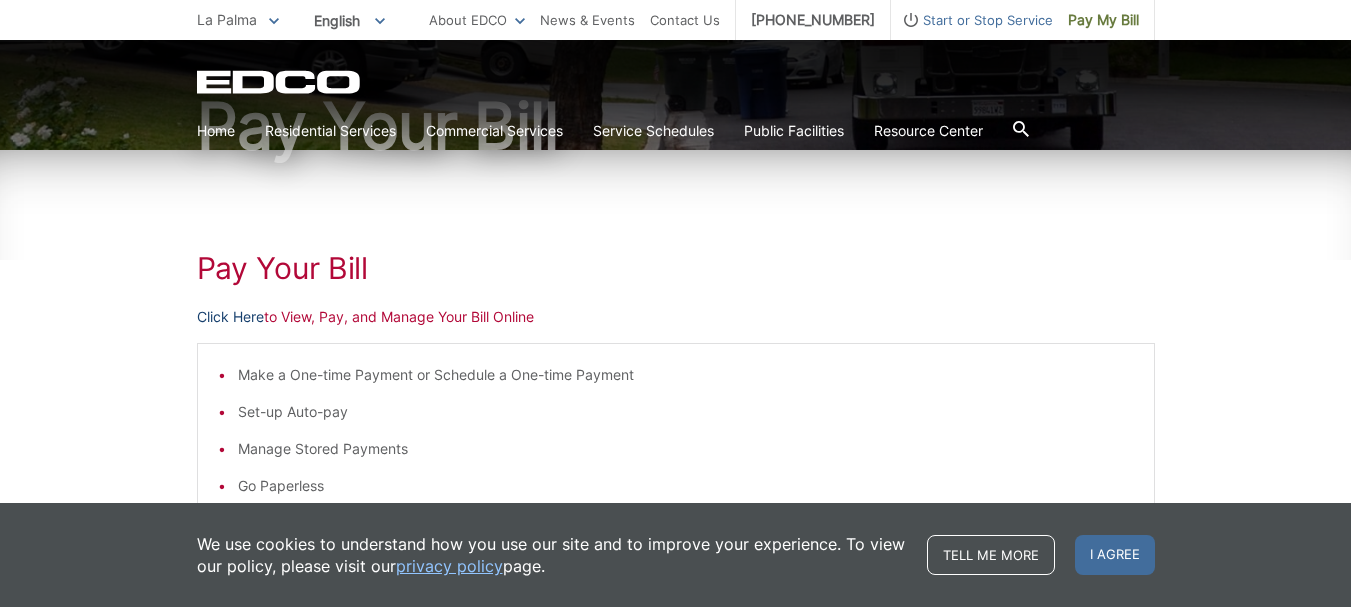 click on "Click Here" at bounding box center (230, 317) 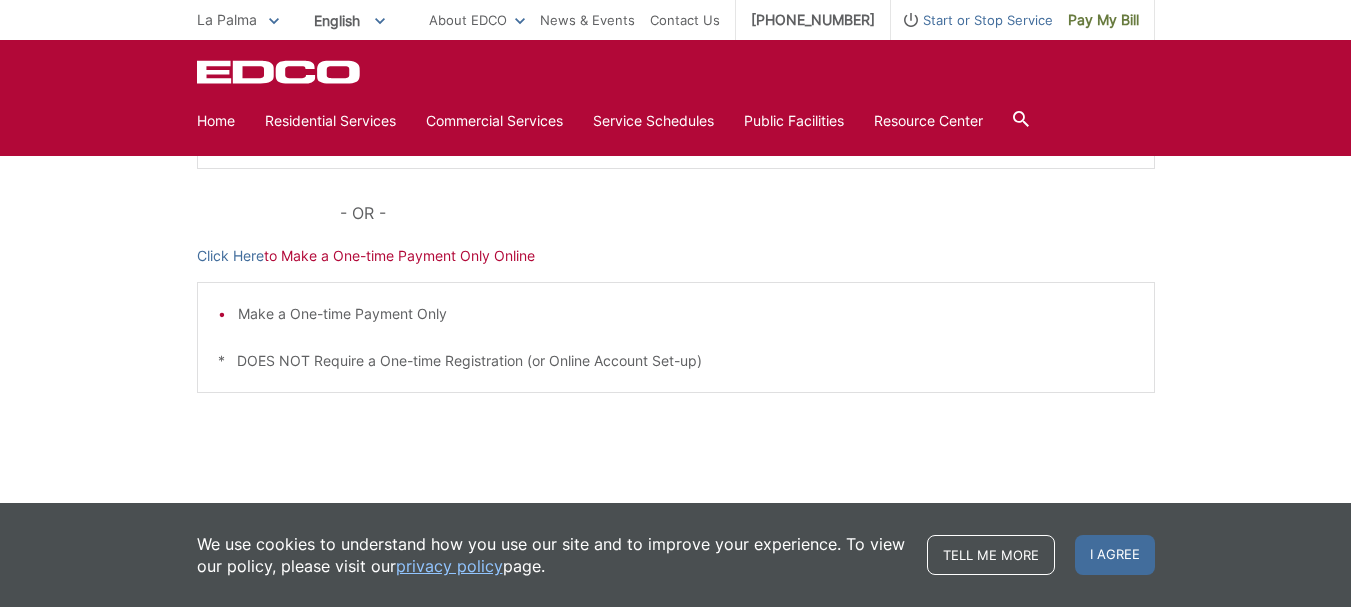 scroll, scrollTop: 651, scrollLeft: 0, axis: vertical 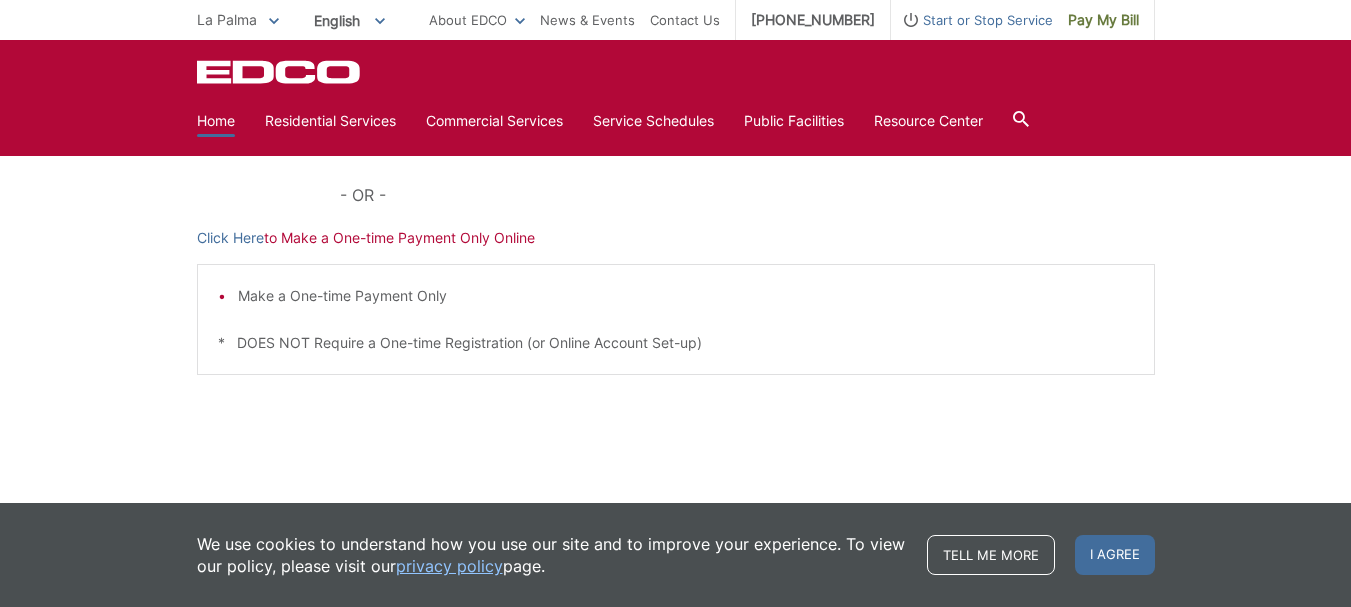 click on "Home" at bounding box center (216, 121) 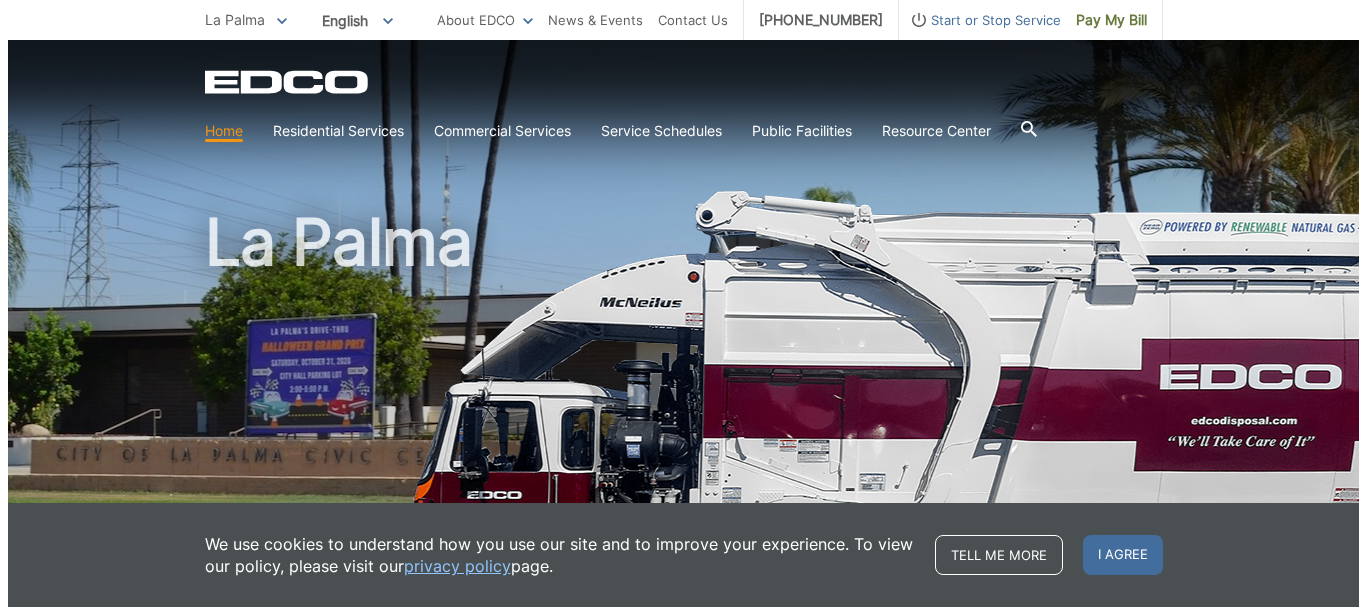 scroll, scrollTop: 0, scrollLeft: 0, axis: both 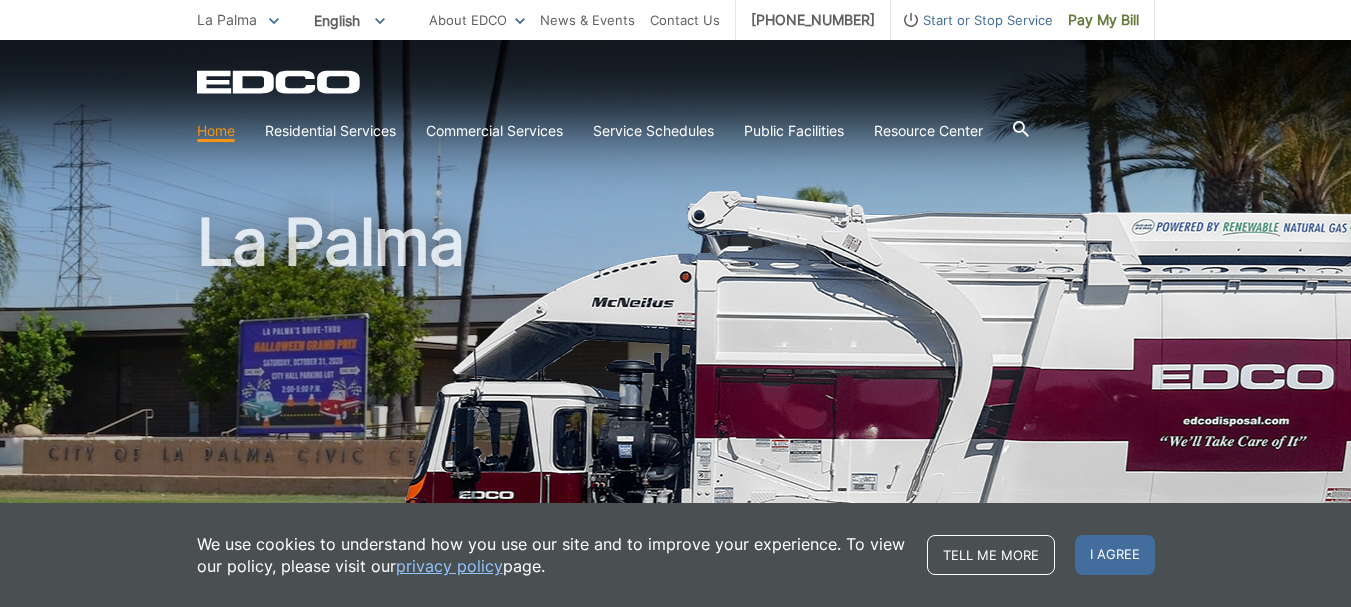 click on "La Palma" at bounding box center [227, 19] 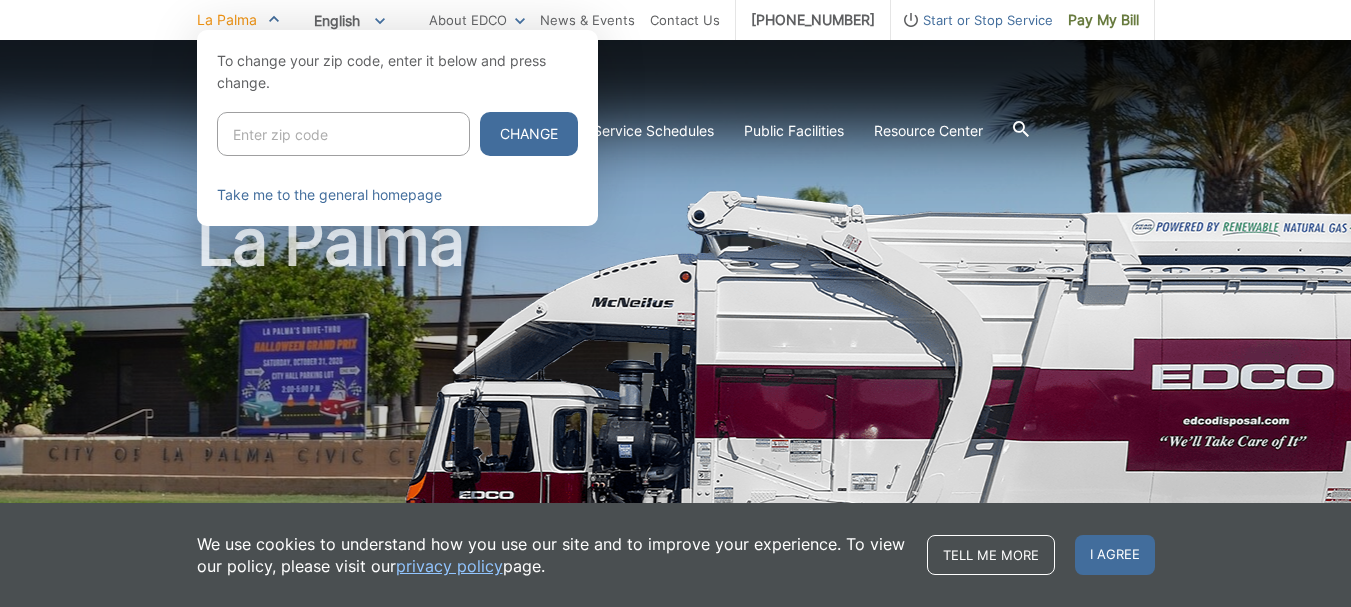 click at bounding box center (343, 134) 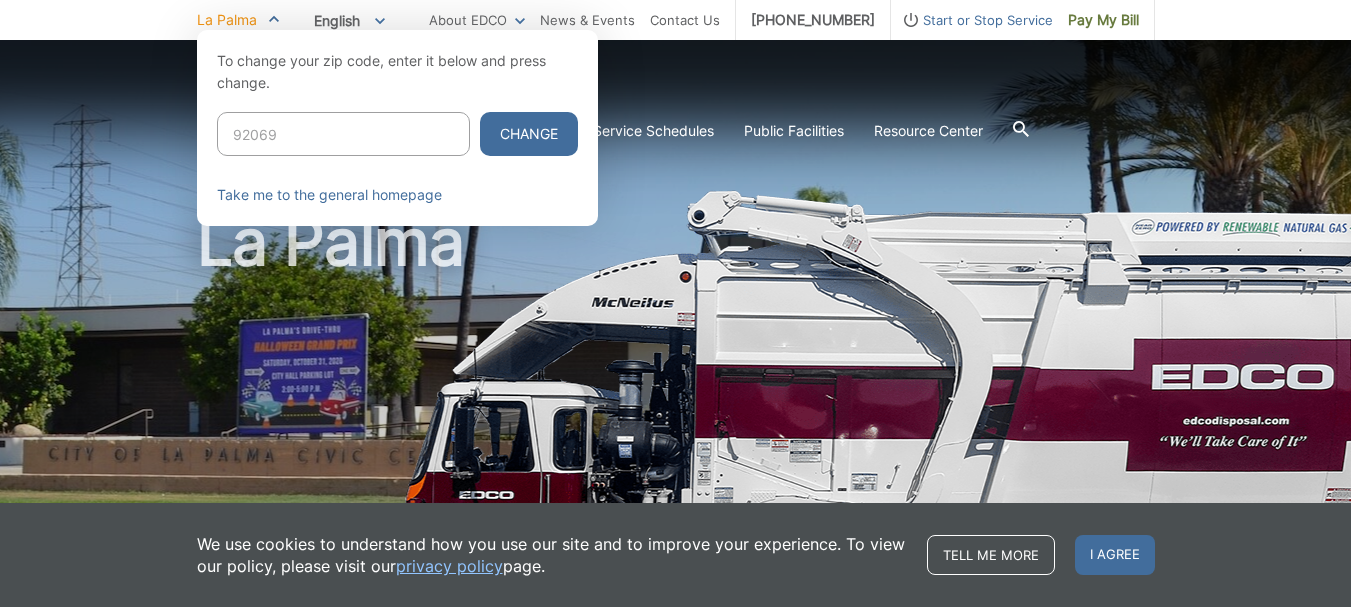 type on "92069" 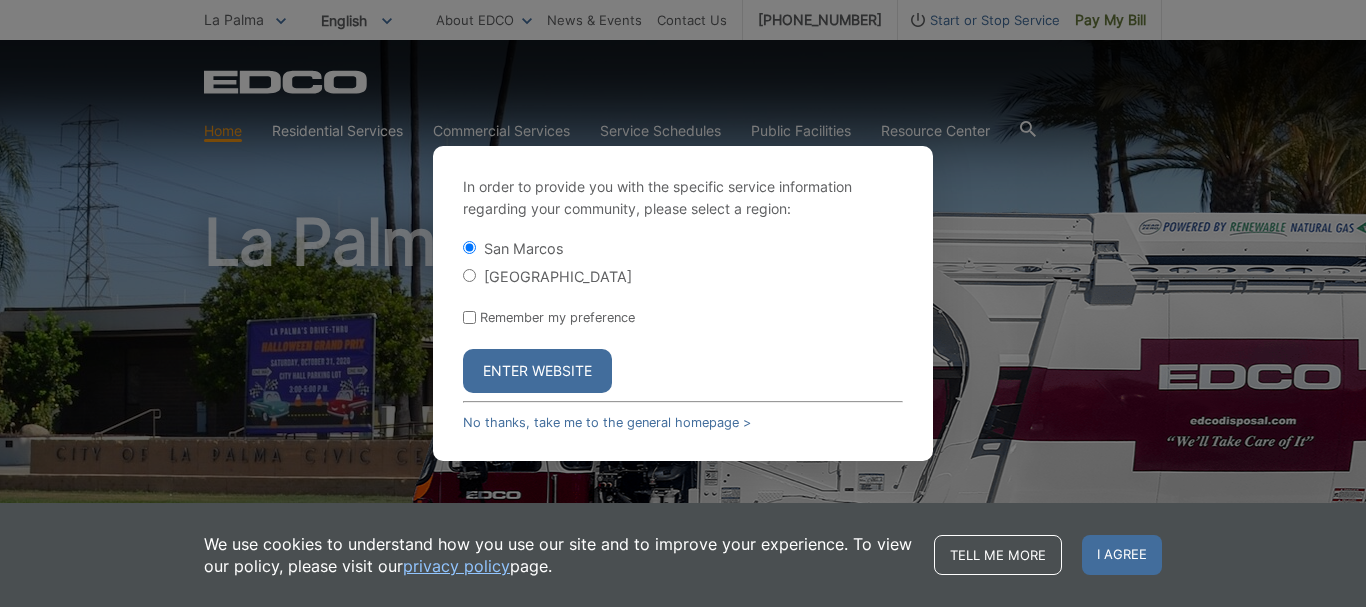 drag, startPoint x: 519, startPoint y: 373, endPoint x: 521, endPoint y: 389, distance: 16.124516 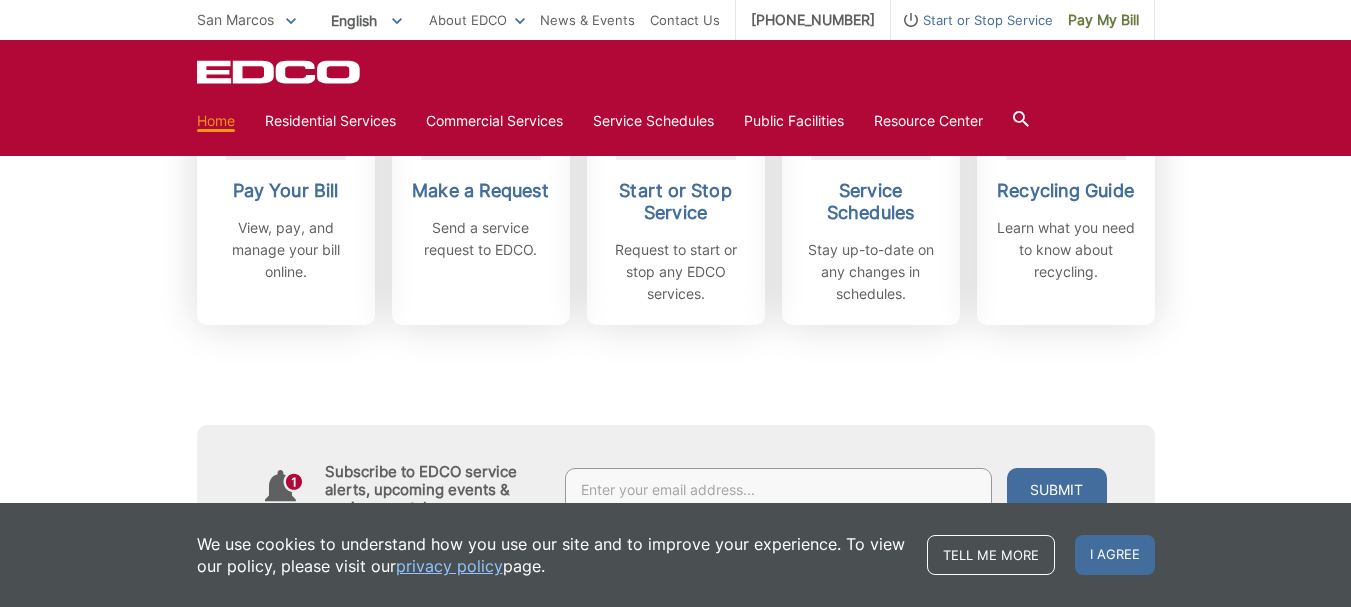 scroll, scrollTop: 700, scrollLeft: 0, axis: vertical 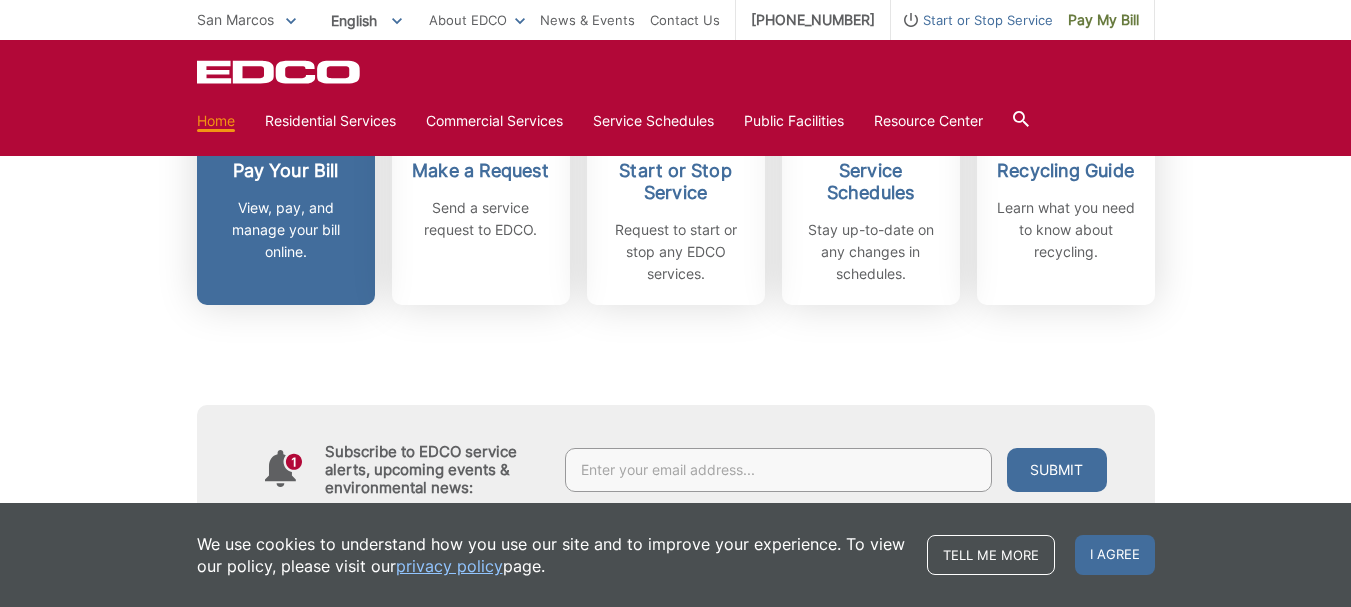 click on "View, pay, and manage your bill online." at bounding box center [286, 230] 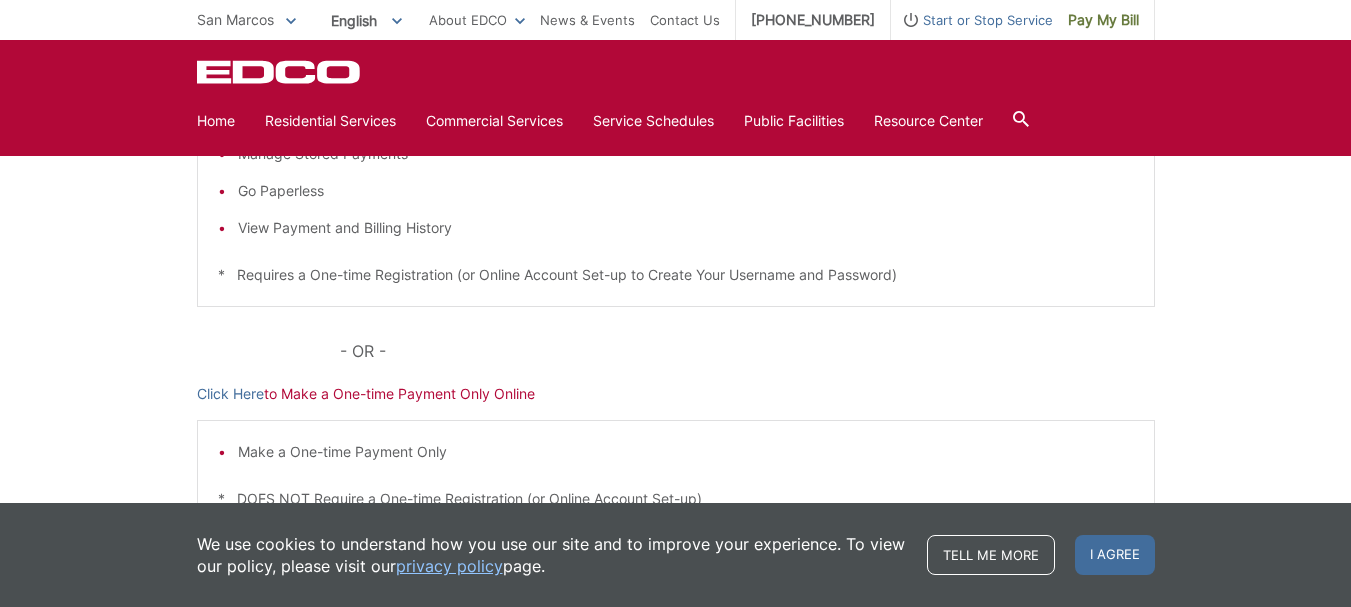 scroll, scrollTop: 251, scrollLeft: 0, axis: vertical 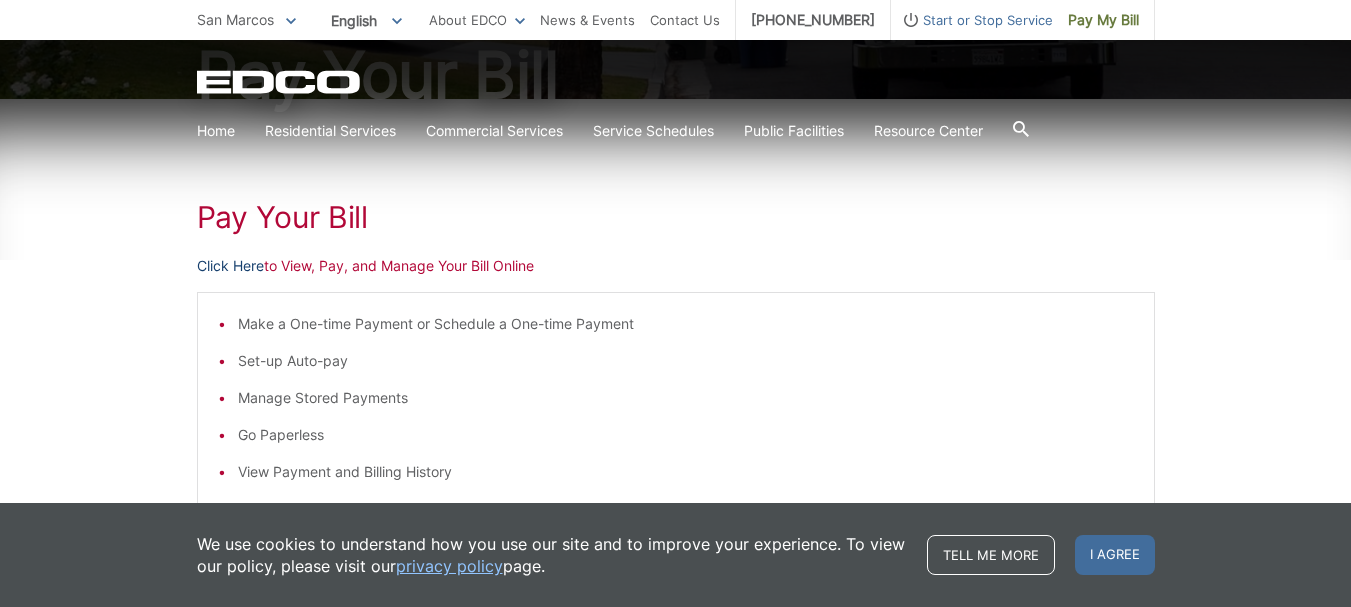 click on "Click Here" at bounding box center [230, 266] 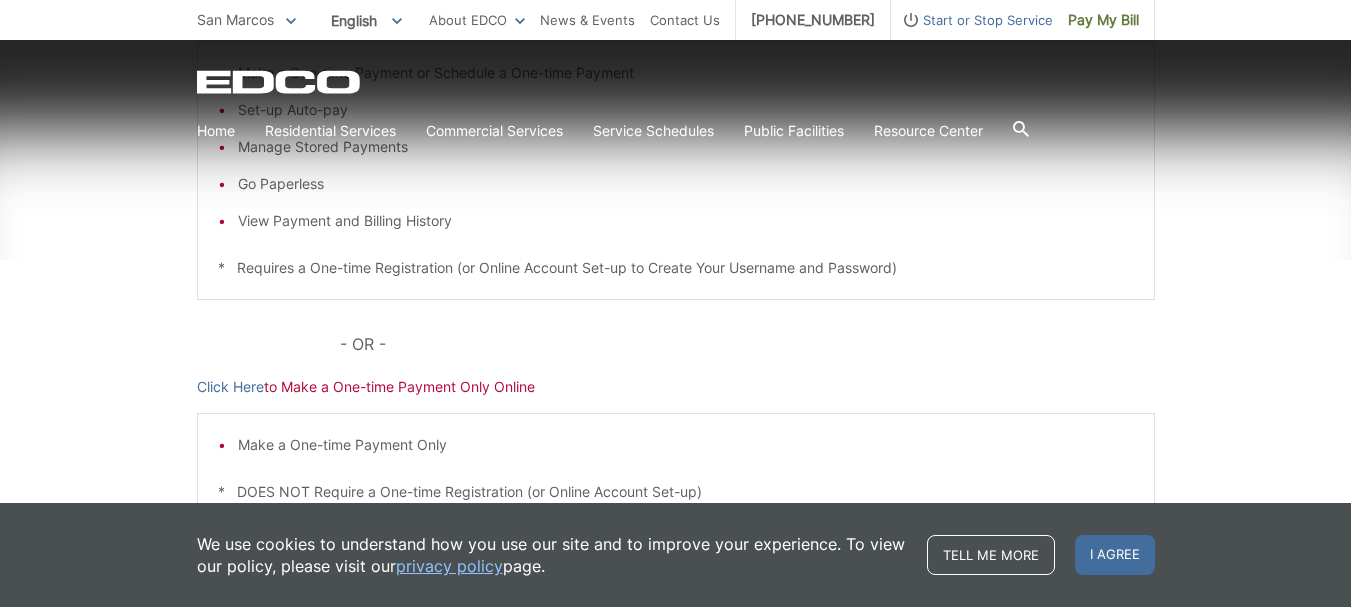 scroll, scrollTop: 651, scrollLeft: 0, axis: vertical 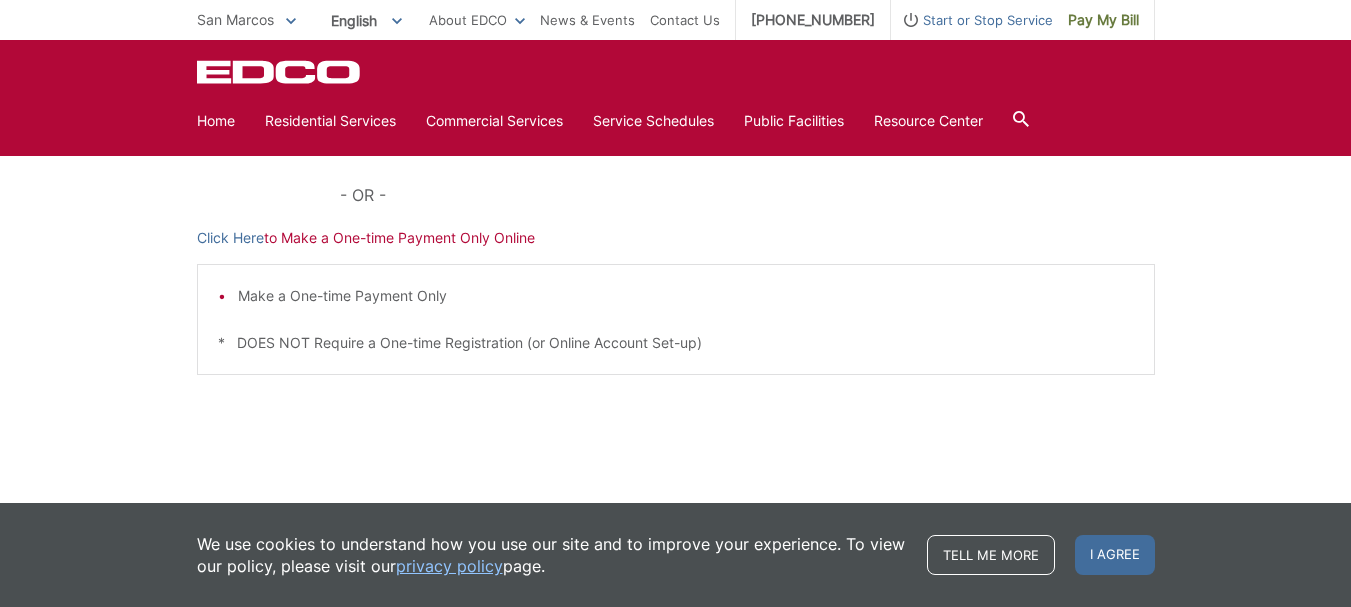 click on "Make a One-time Payment Only" at bounding box center (686, 296) 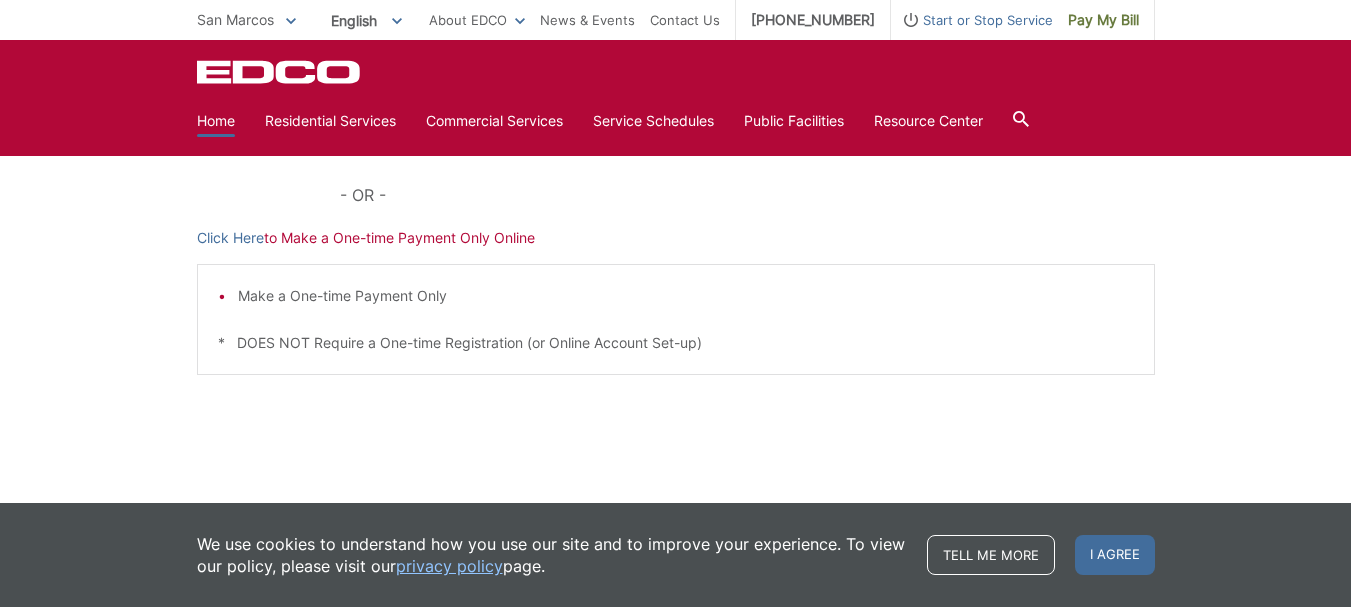 click on "Home" at bounding box center [216, 121] 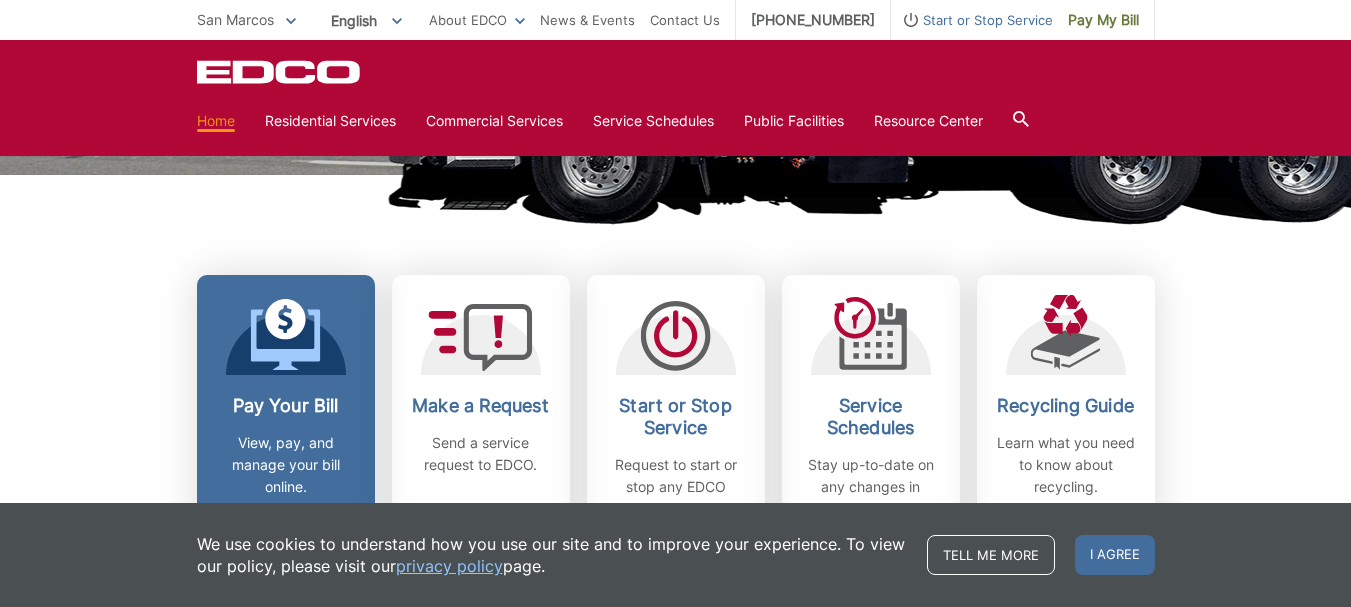 scroll, scrollTop: 500, scrollLeft: 0, axis: vertical 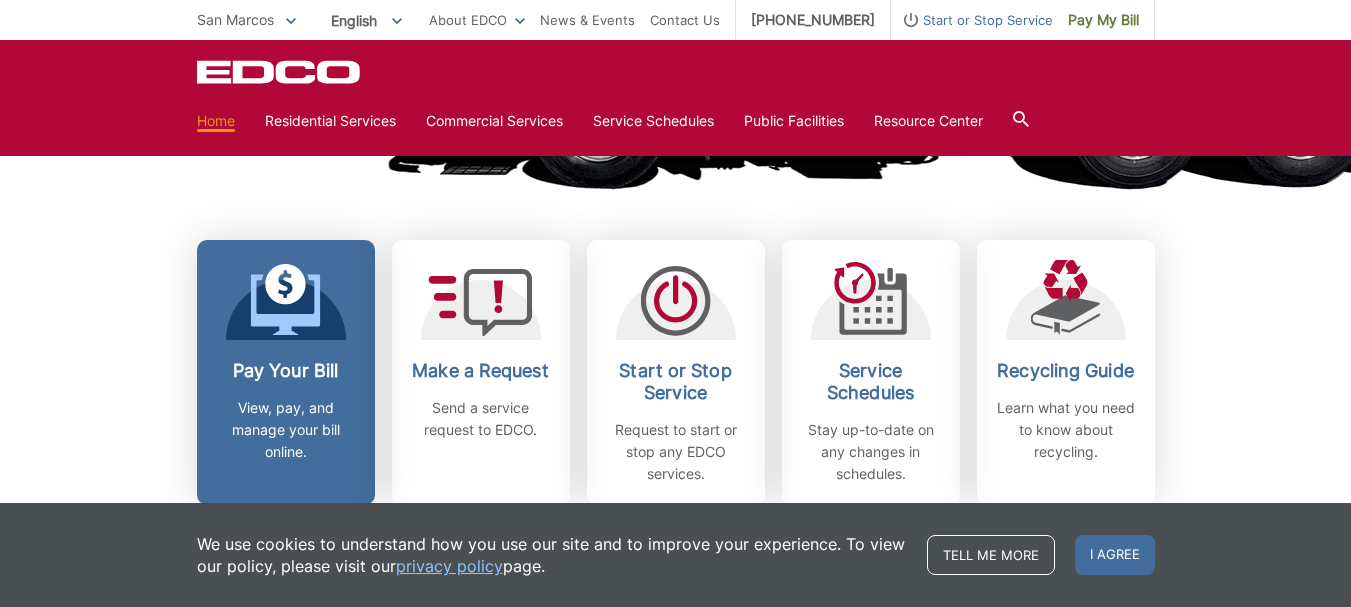 click on "Pay Your Bill
View, pay, and manage your bill online." at bounding box center (286, 372) 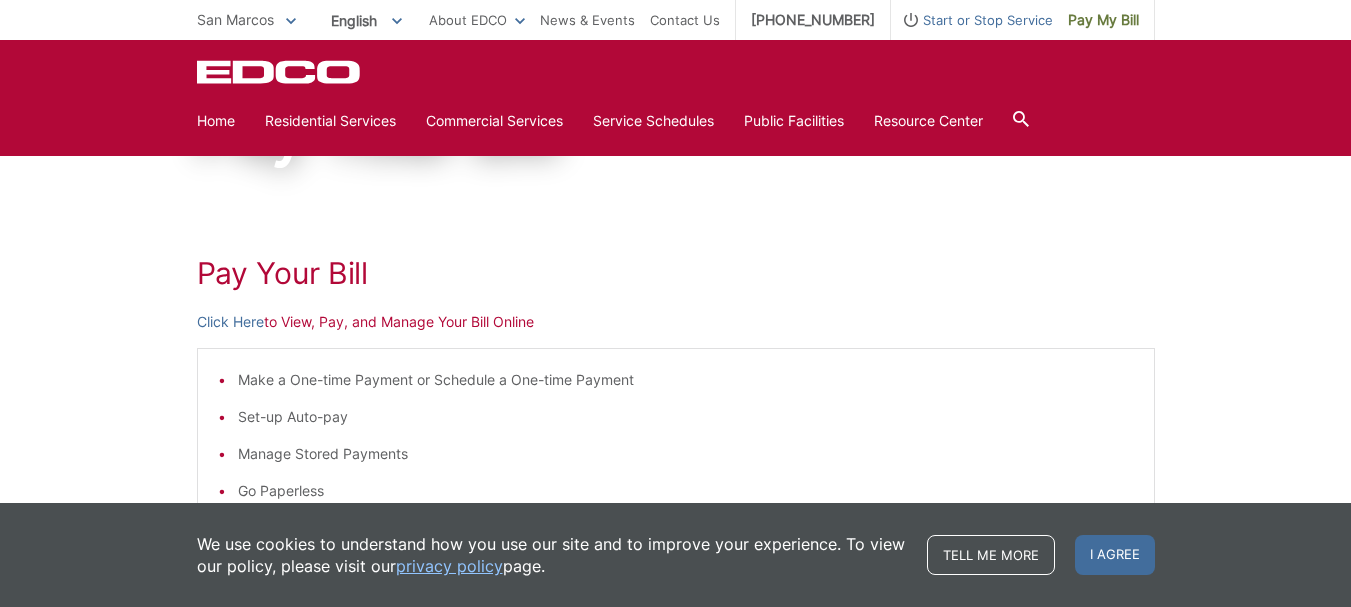 scroll, scrollTop: 151, scrollLeft: 0, axis: vertical 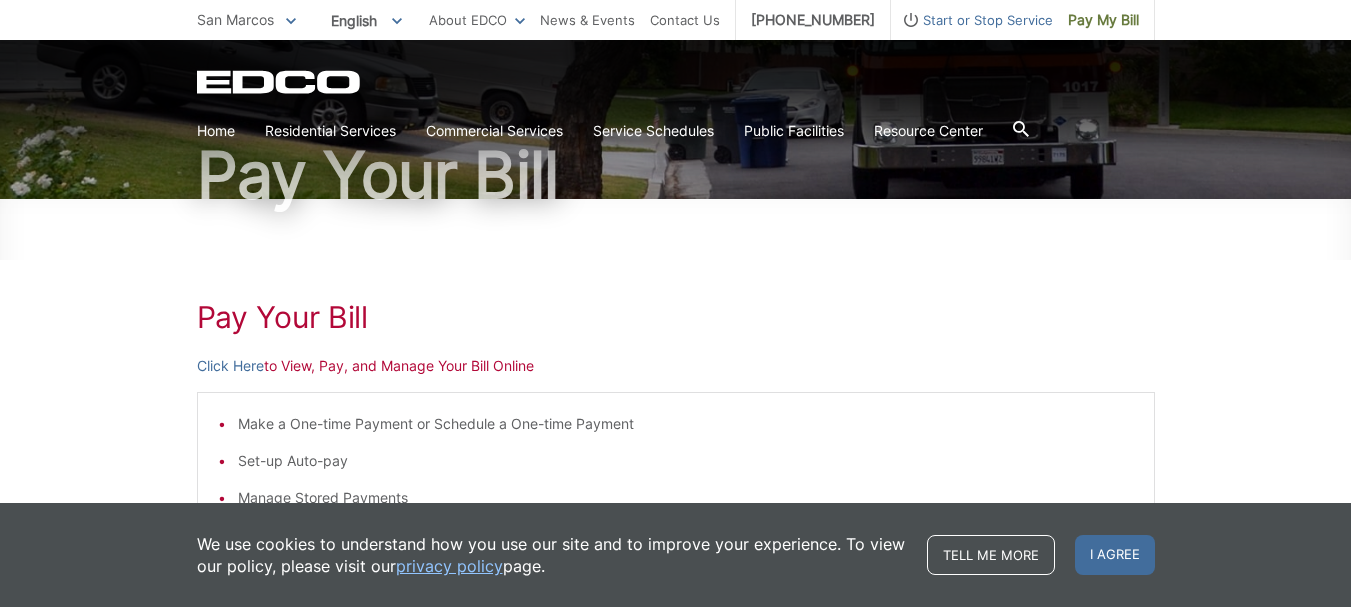 click on "Click Here  to View, Pay, and Manage Your Bill Online" at bounding box center (676, 366) 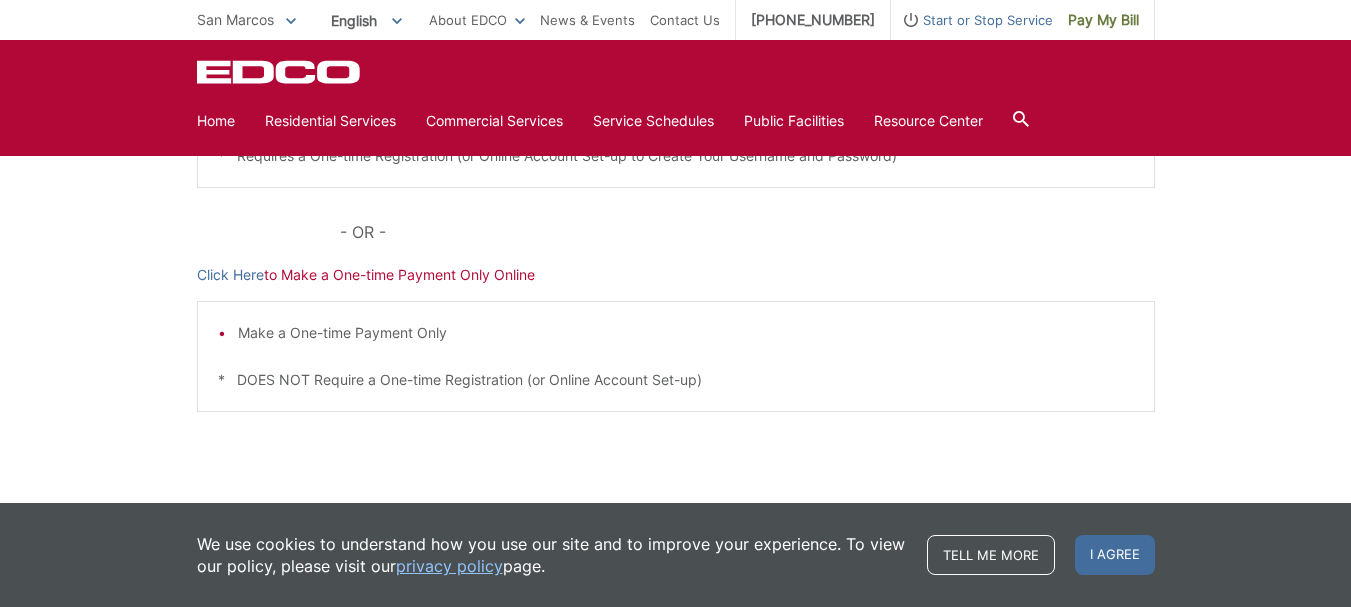 scroll, scrollTop: 651, scrollLeft: 0, axis: vertical 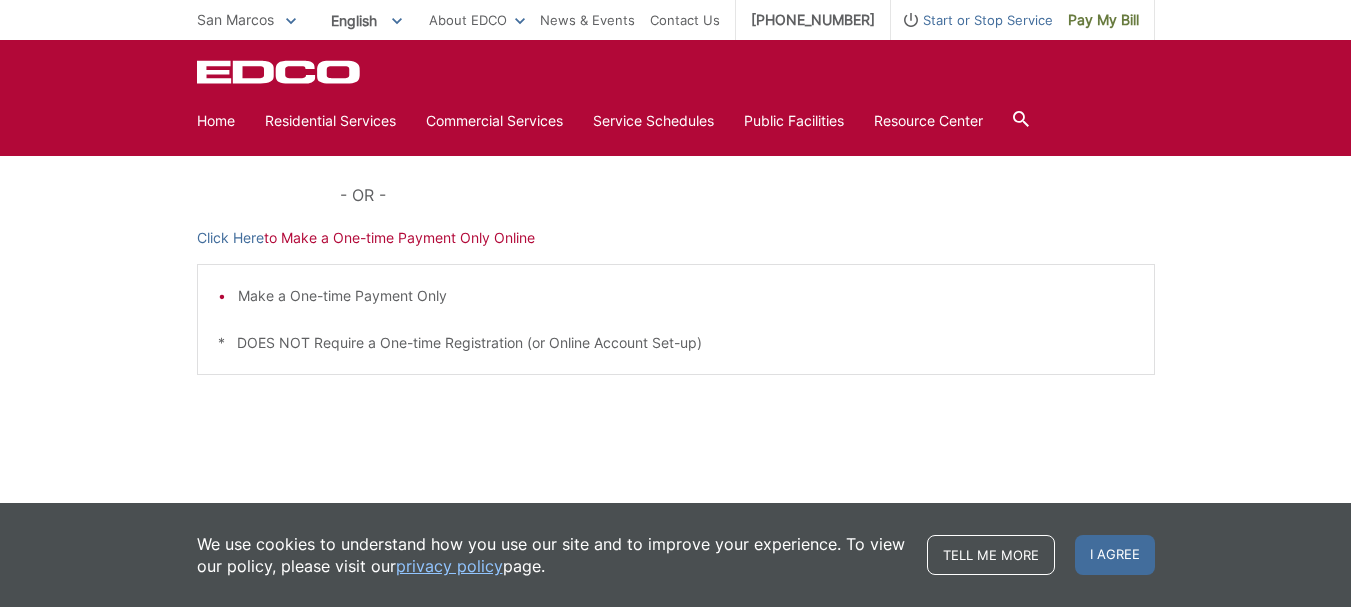 click on "Click Here  to Make a One-time Payment Only Online" at bounding box center (676, 238) 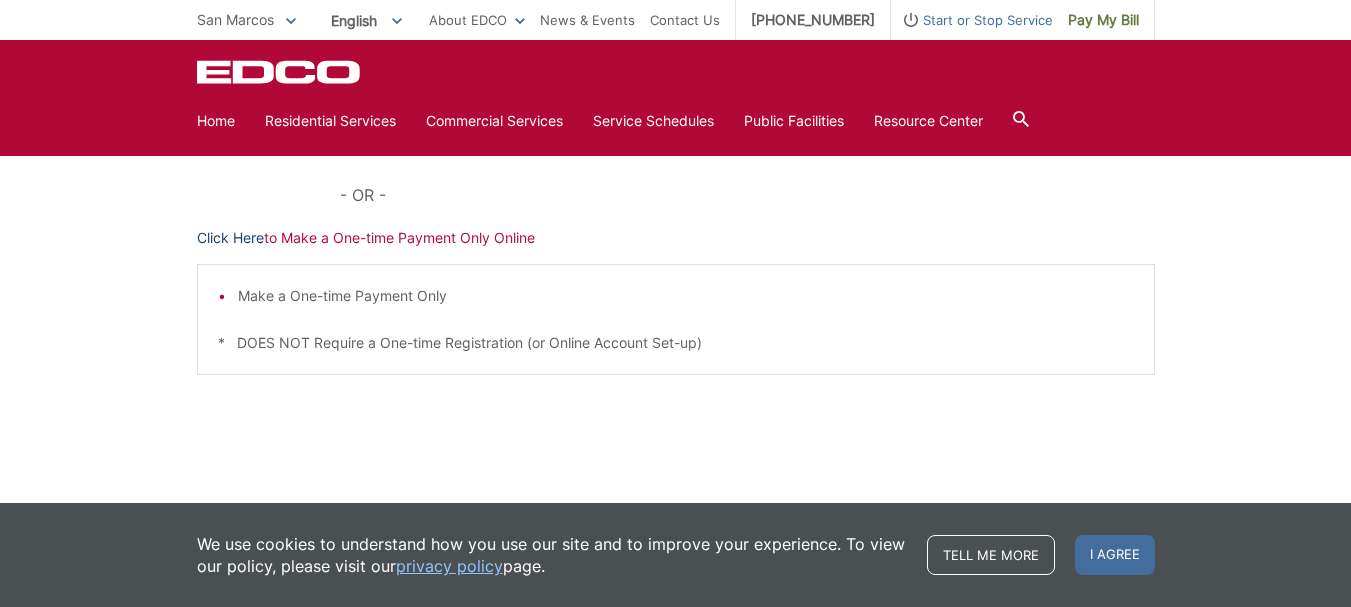 click on "Click Here" at bounding box center (230, 238) 